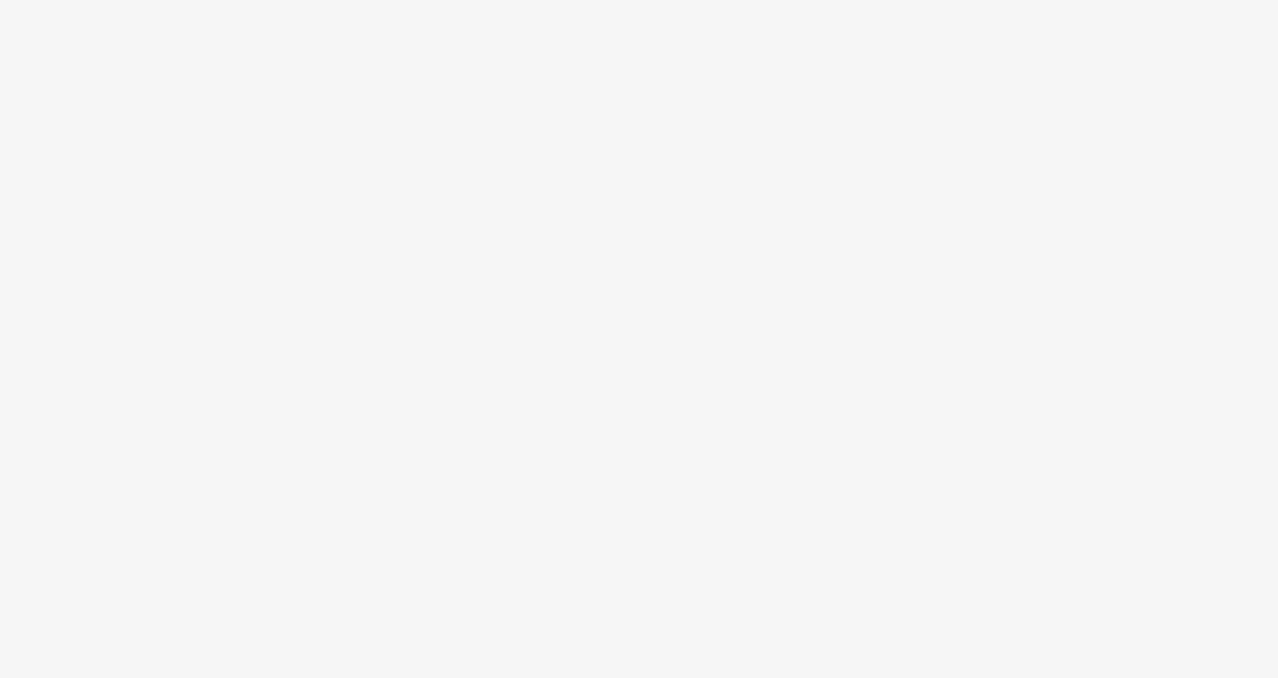 scroll, scrollTop: 0, scrollLeft: 0, axis: both 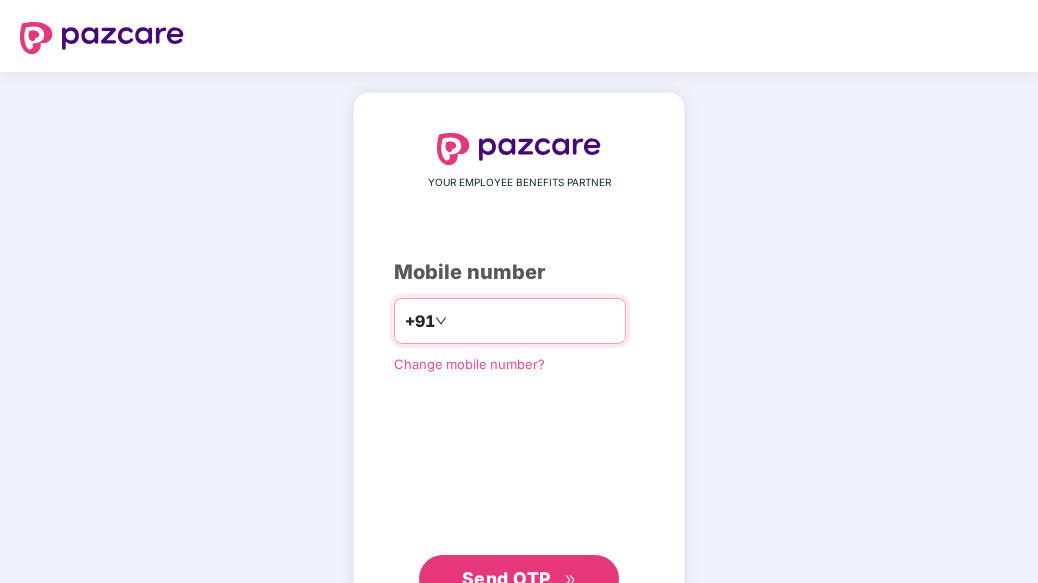 click at bounding box center [533, 321] 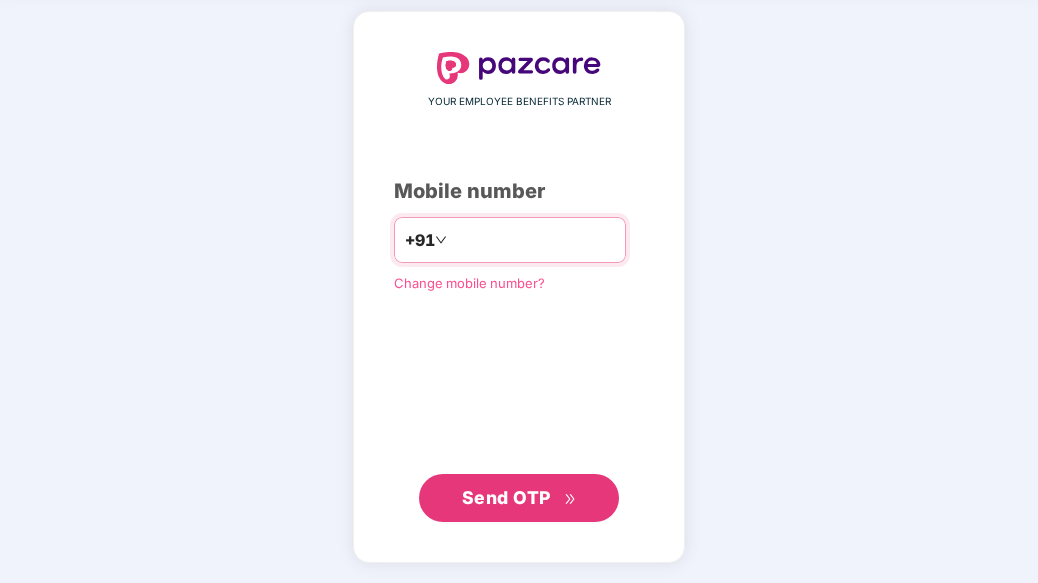 type on "**********" 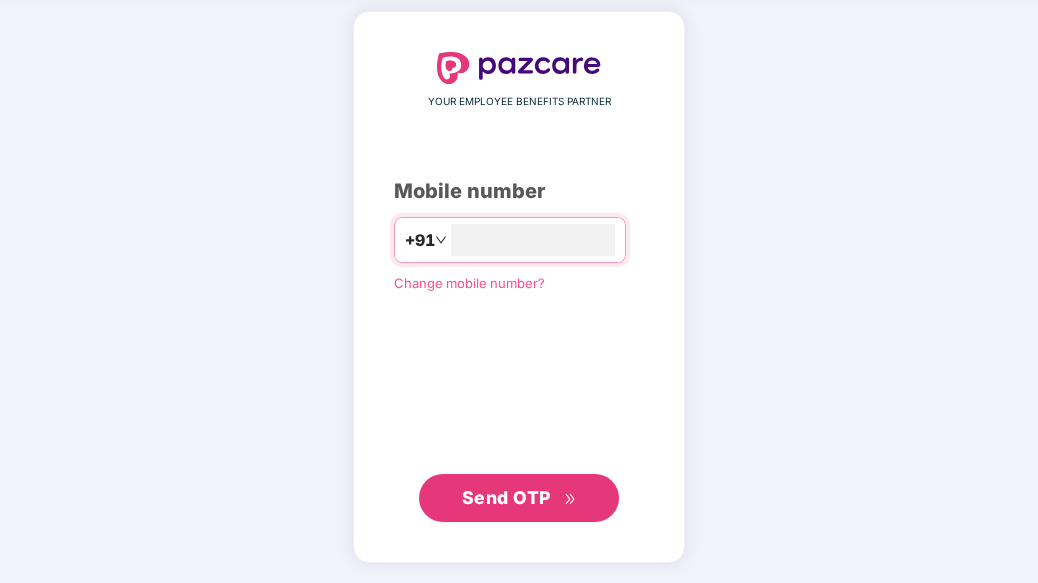 click on "Send OTP" at bounding box center [506, 497] 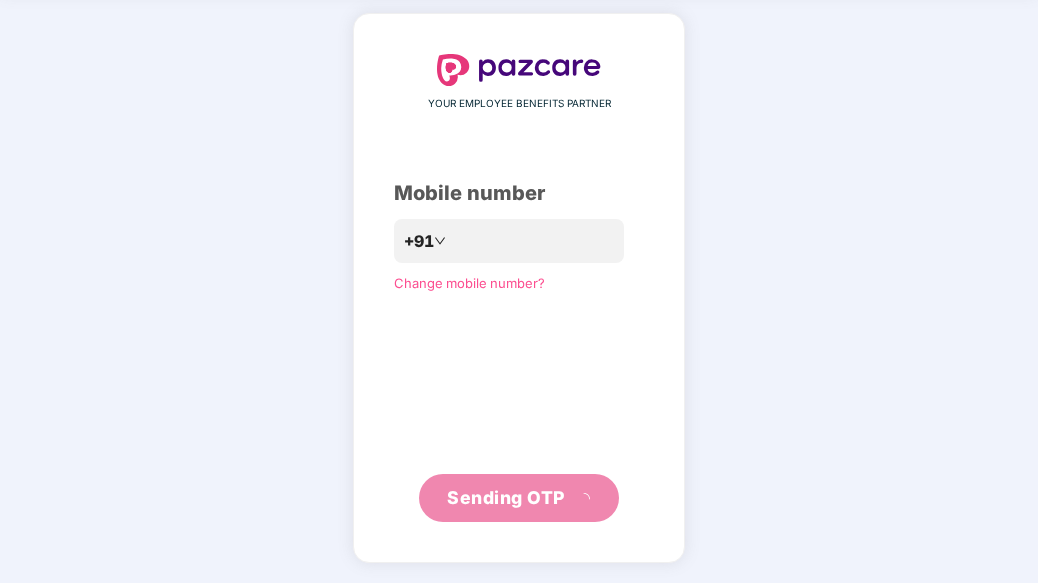 scroll, scrollTop: 69, scrollLeft: 0, axis: vertical 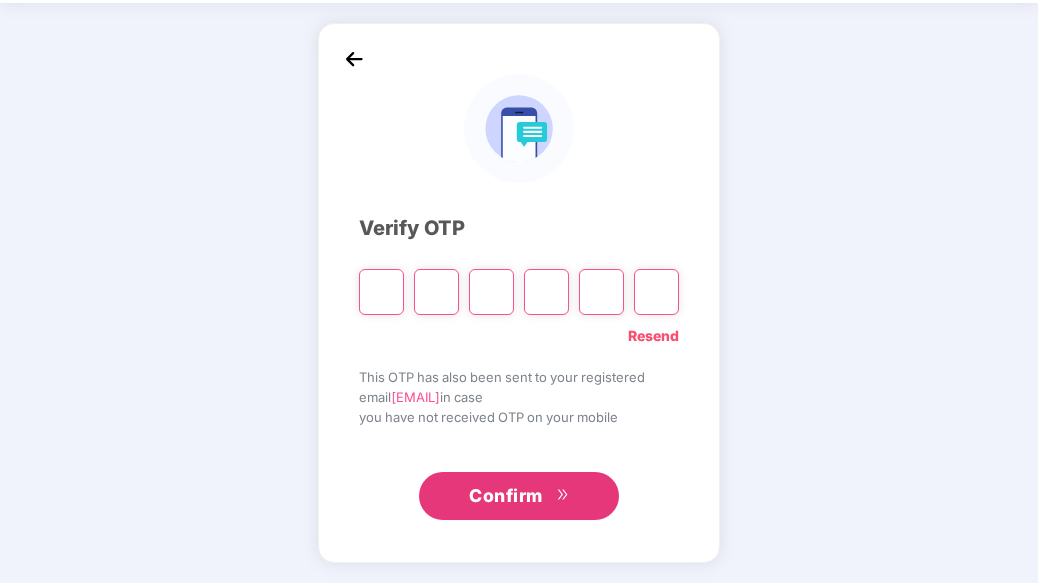 click at bounding box center [381, 292] 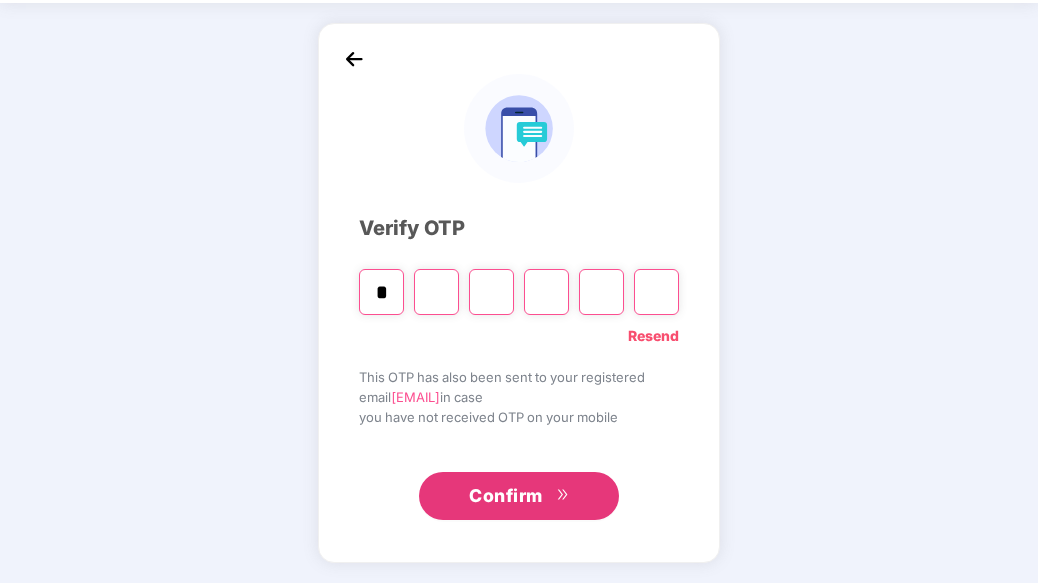 type on "*" 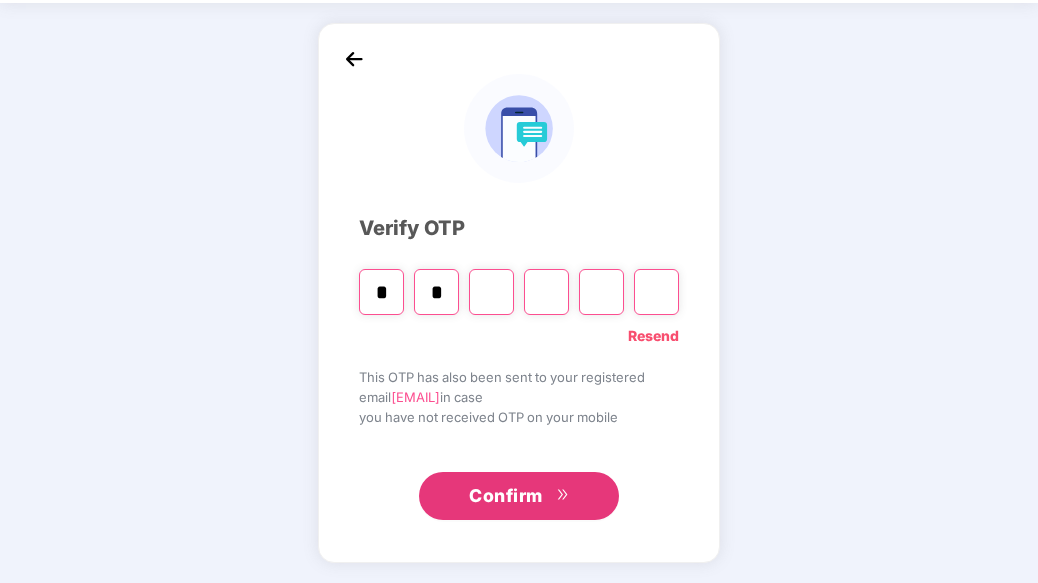 type on "*" 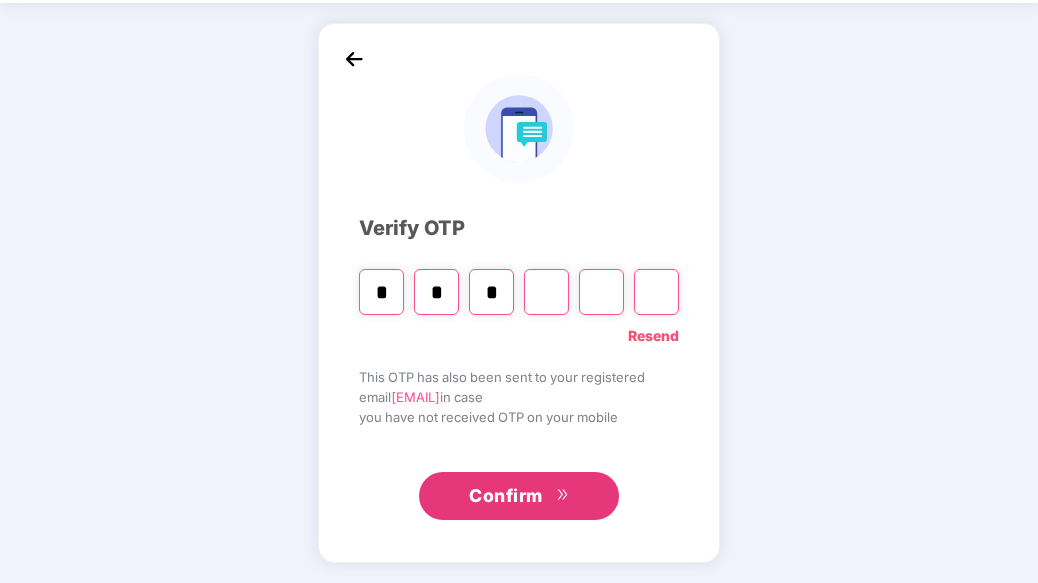 type on "*" 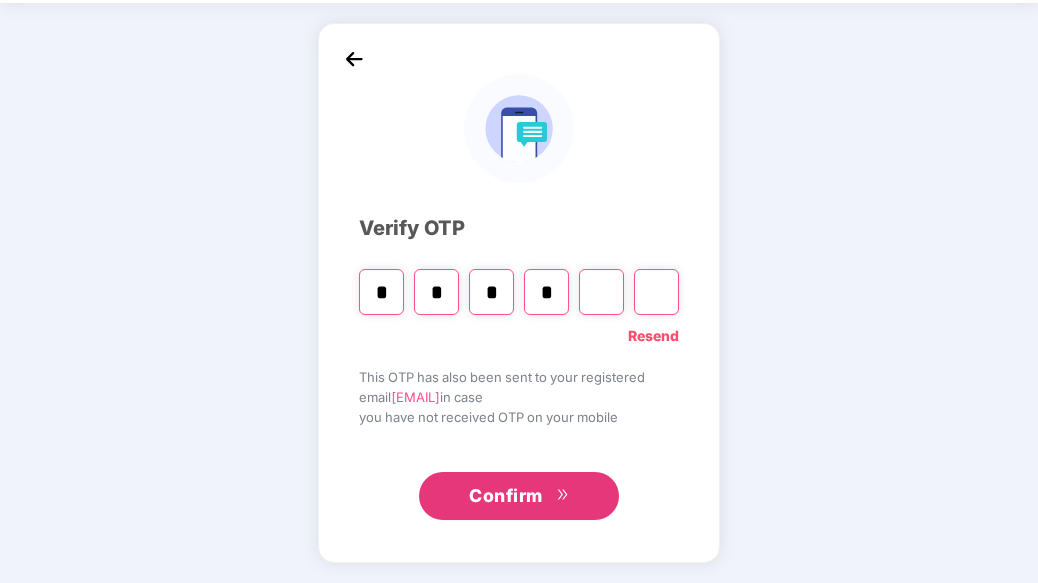 type on "*" 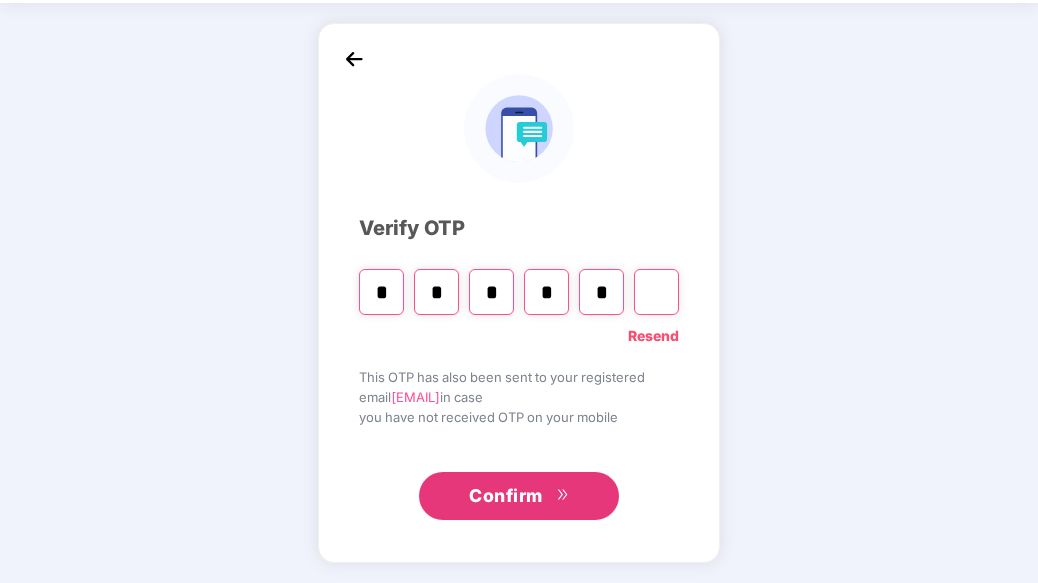 type on "*" 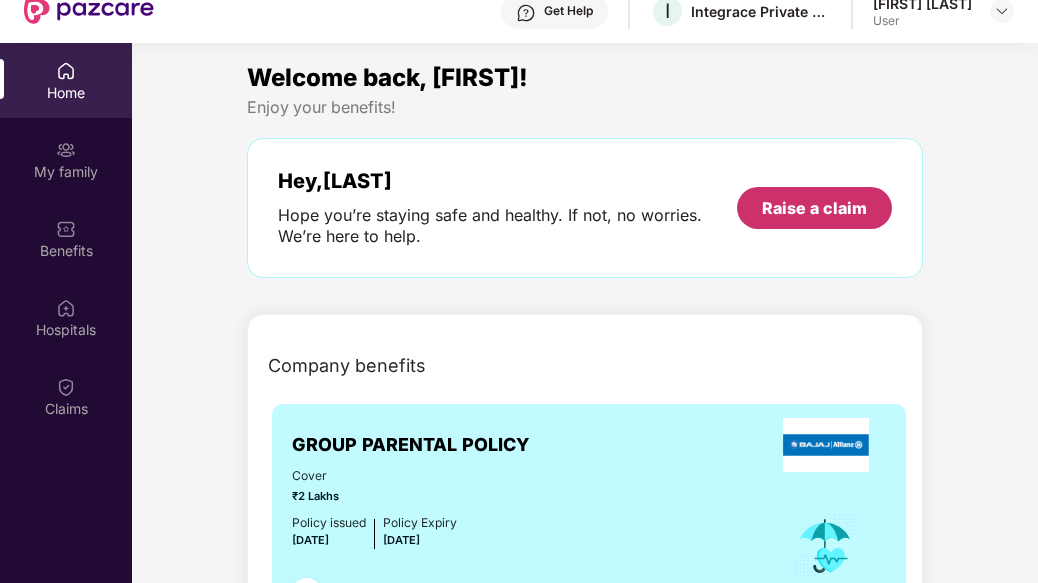 click on "Raise a claim" at bounding box center (814, 208) 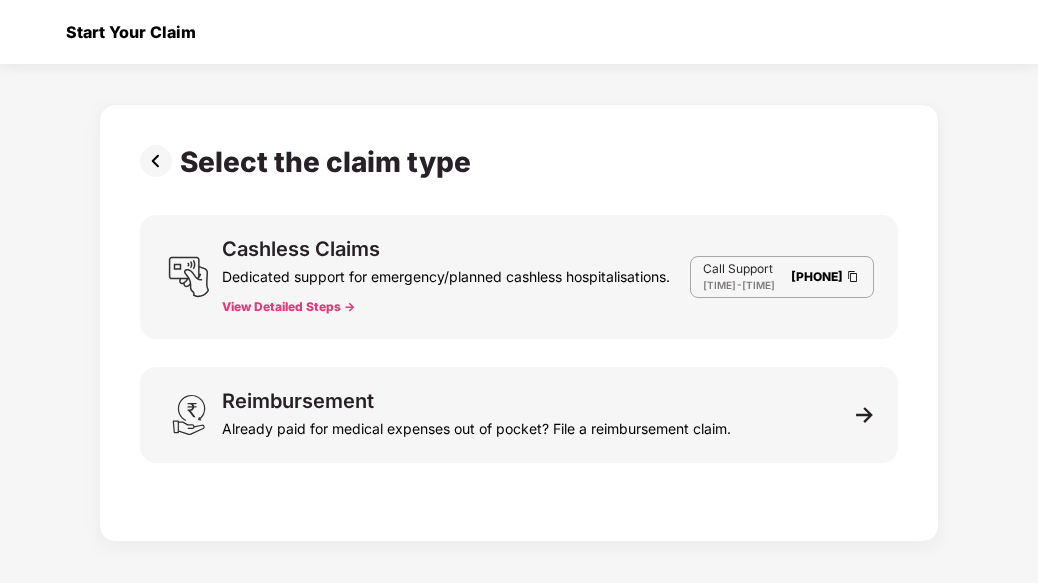 scroll, scrollTop: 48, scrollLeft: 0, axis: vertical 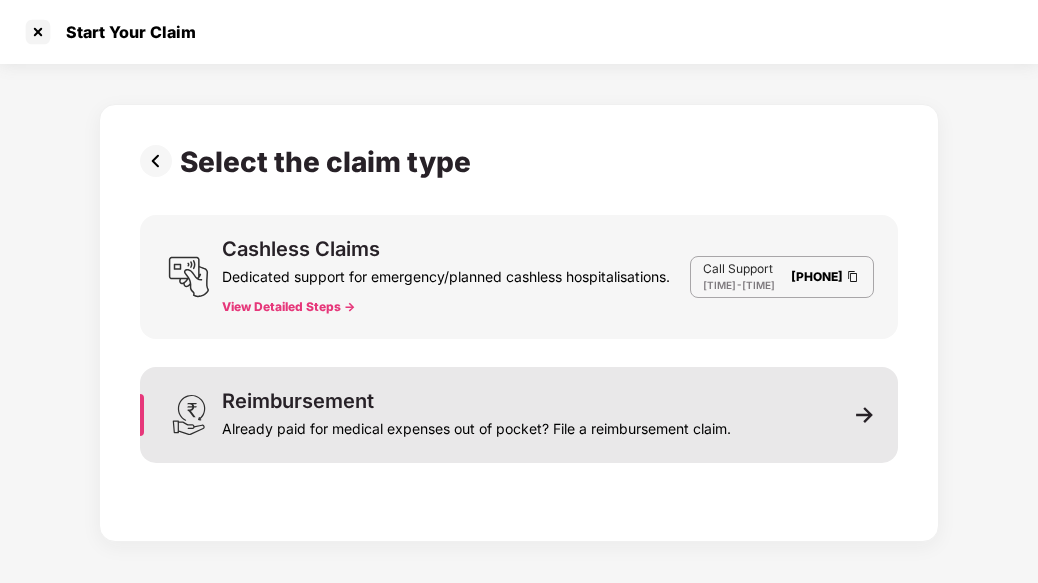 click at bounding box center [865, 415] 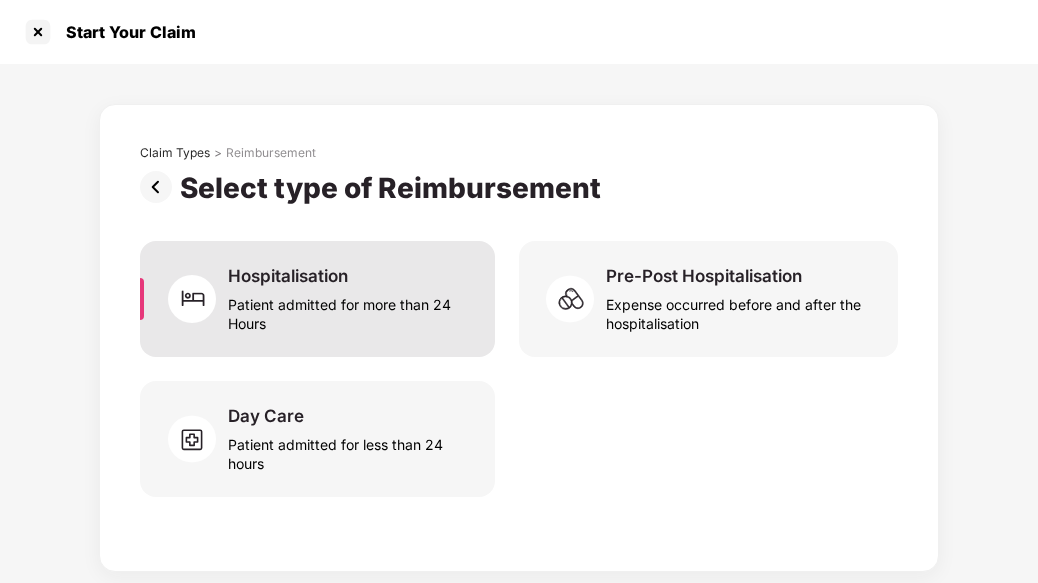 click on "Patient admitted for more than 24 Hours" at bounding box center (349, 310) 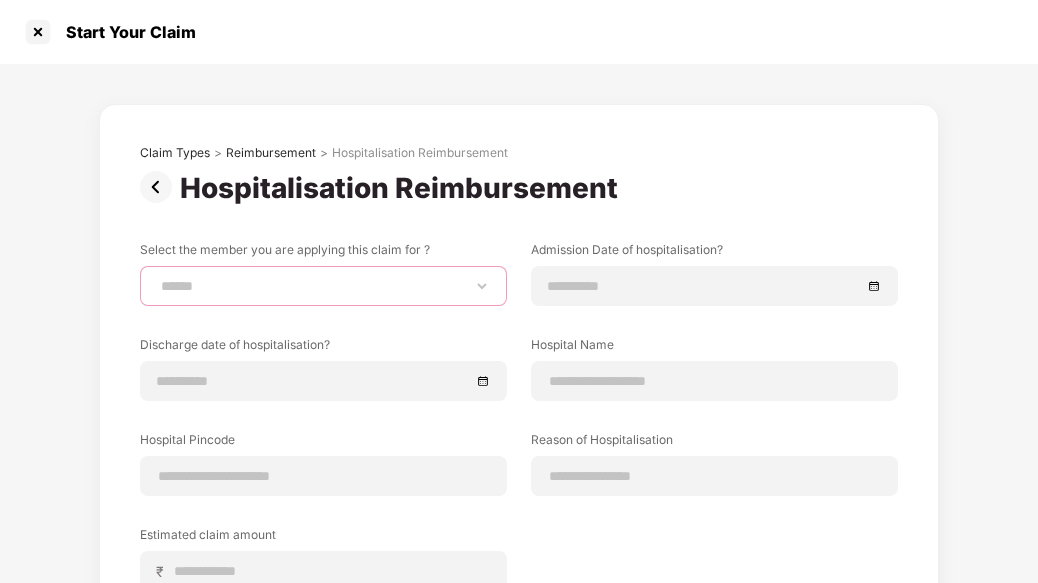 click on "**********" at bounding box center (323, 286) 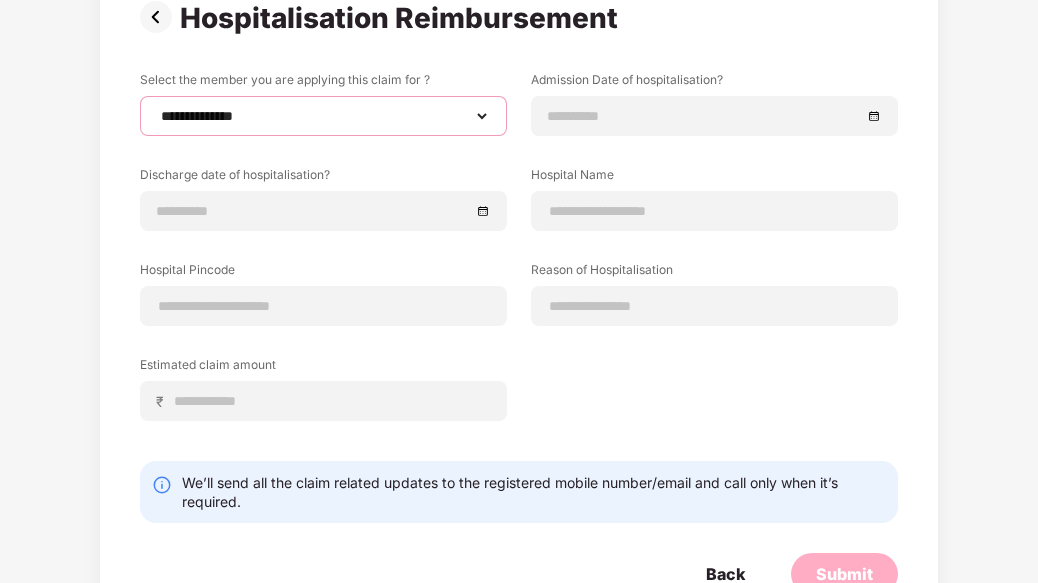 scroll, scrollTop: 190, scrollLeft: 0, axis: vertical 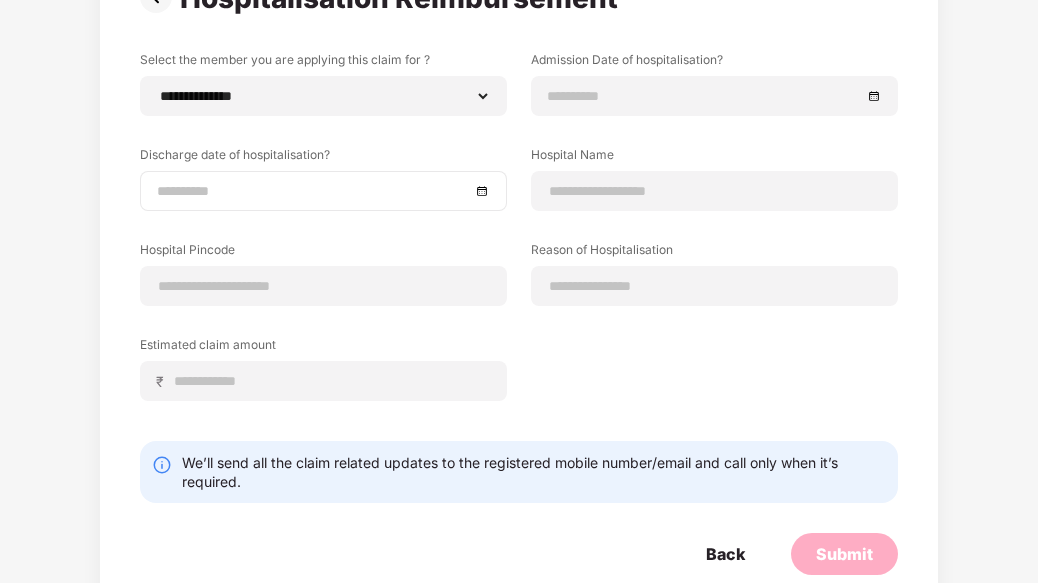 click at bounding box center (313, 191) 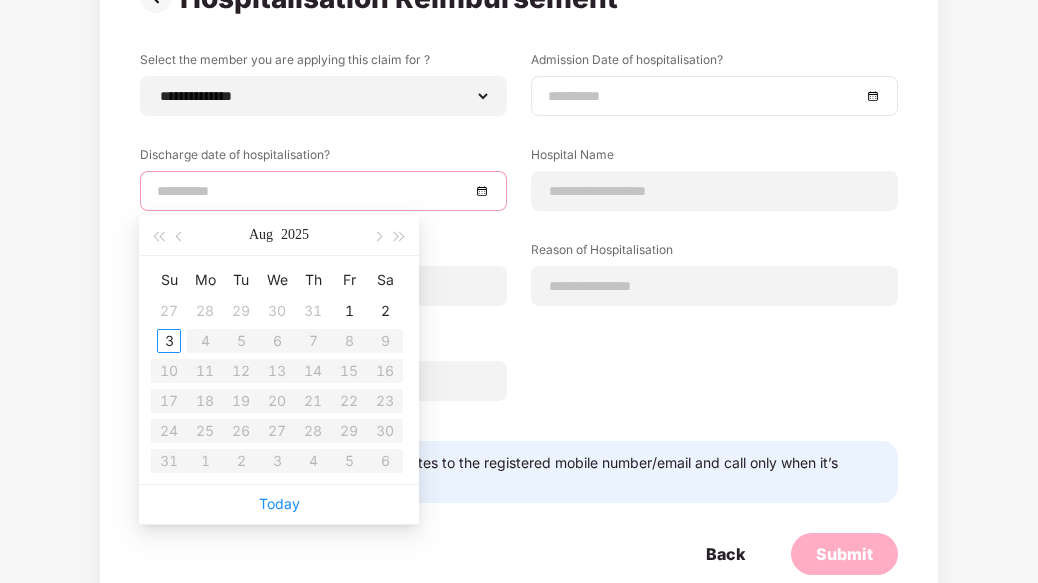 click at bounding box center (704, 96) 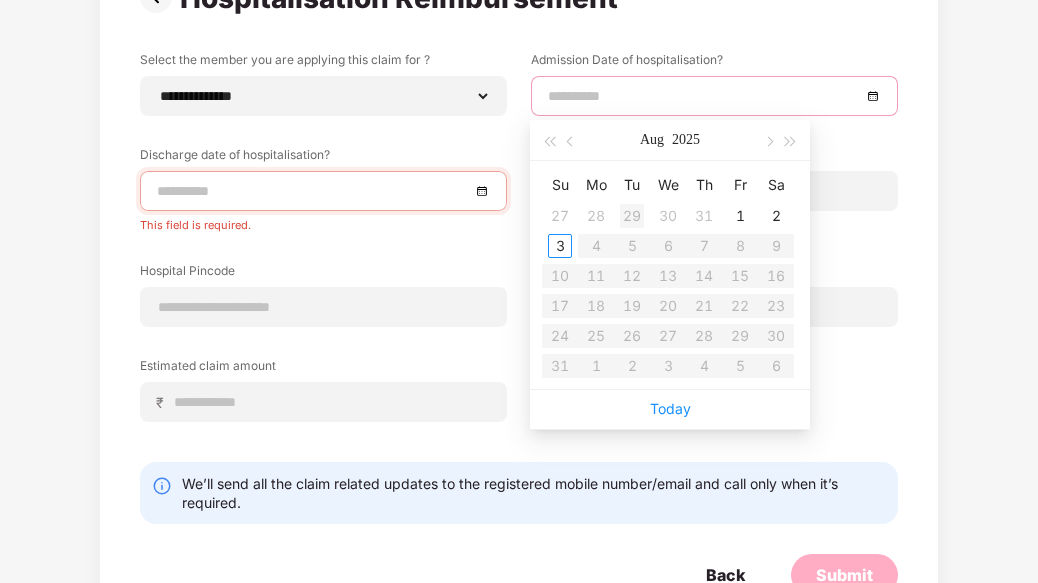type on "**********" 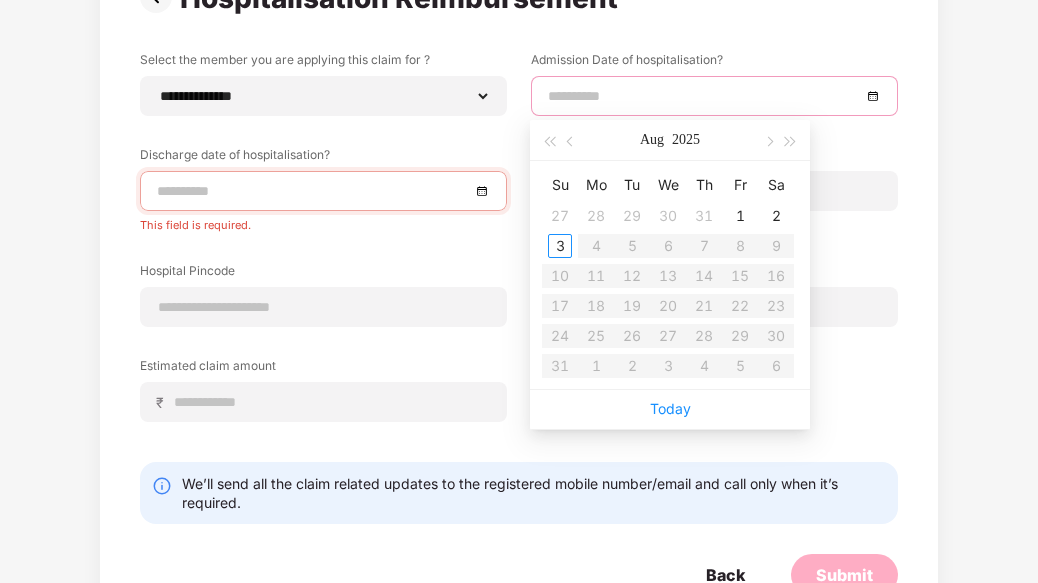 type on "**********" 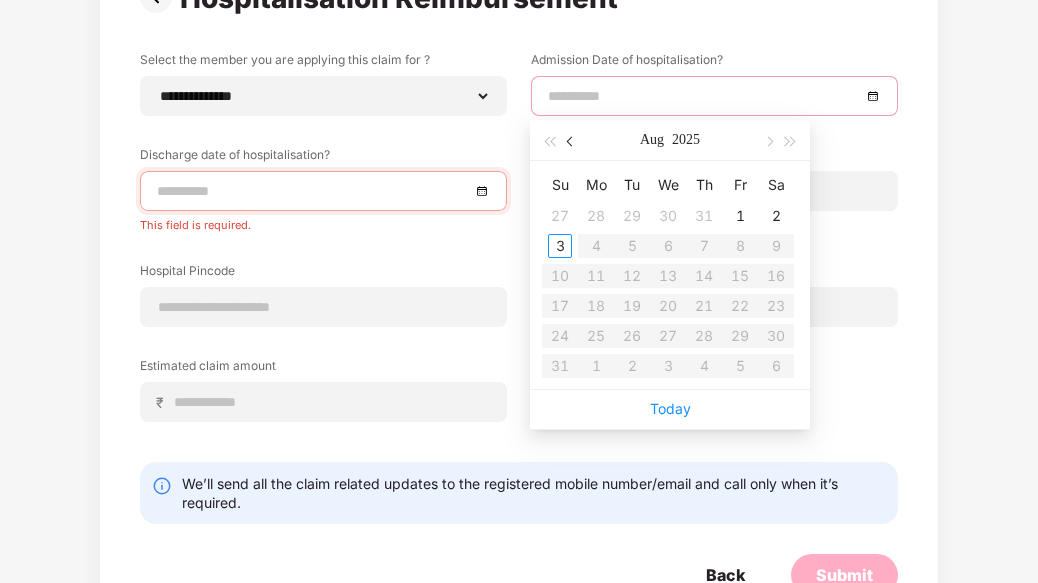 click at bounding box center (571, 140) 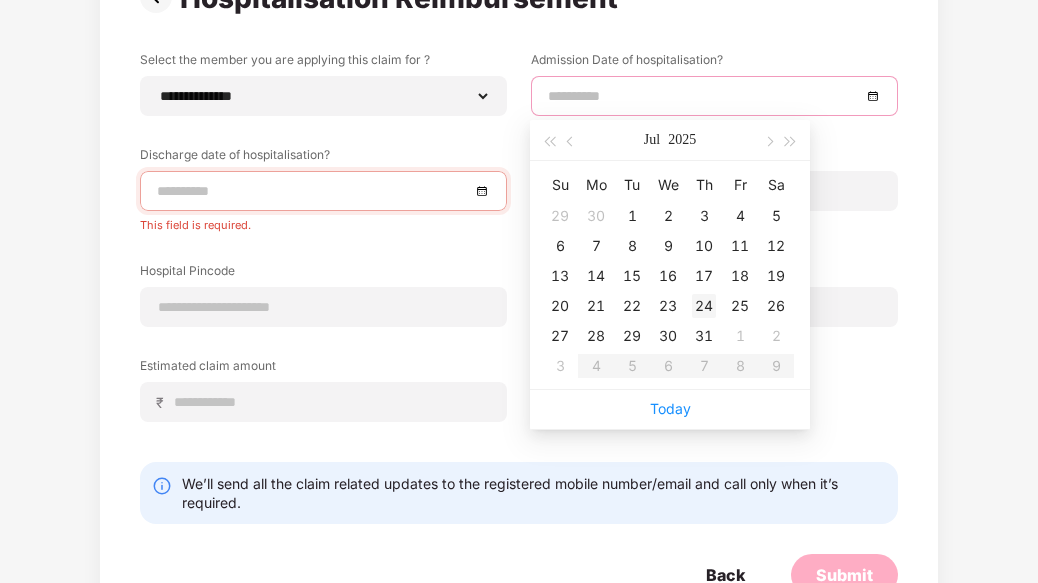 type on "**********" 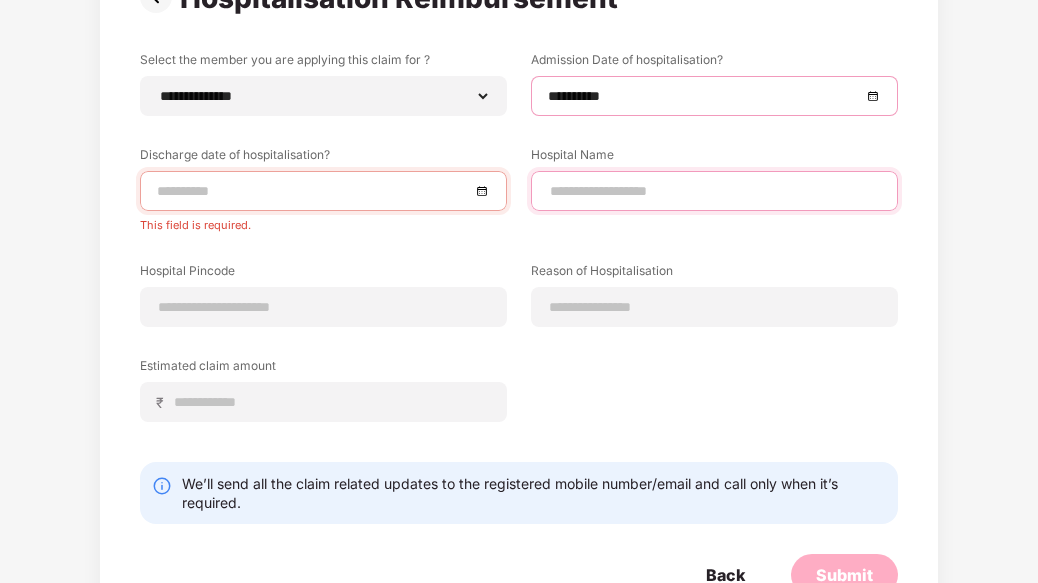 click at bounding box center [714, 191] 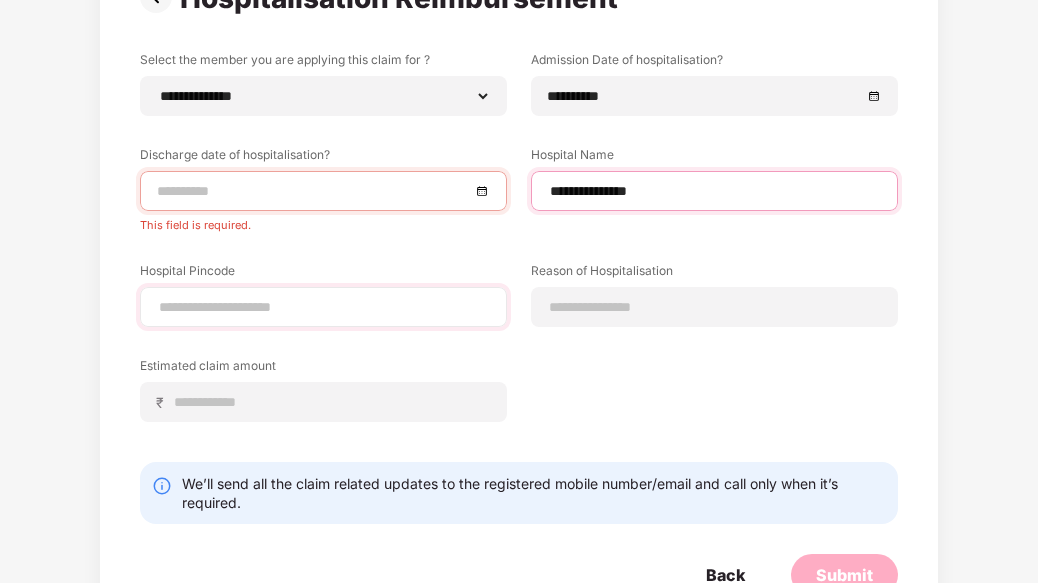type on "**********" 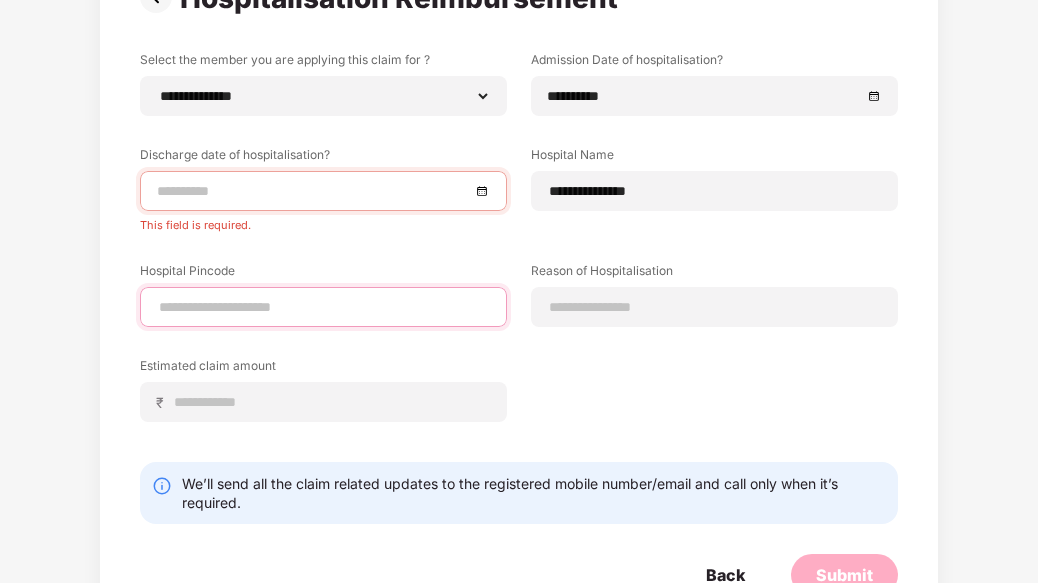 click at bounding box center [323, 307] 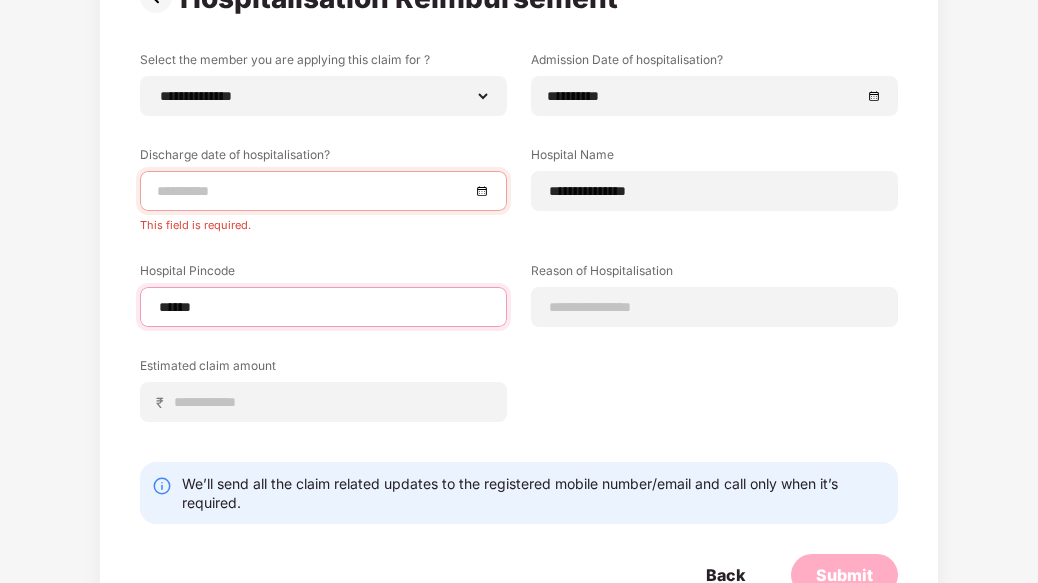 select on "**********" 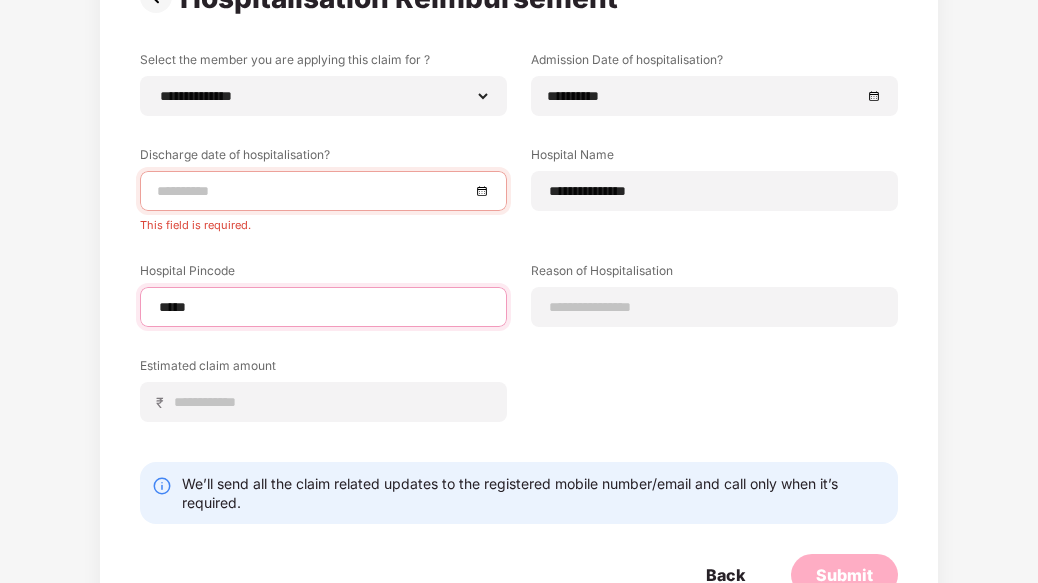 type on "******" 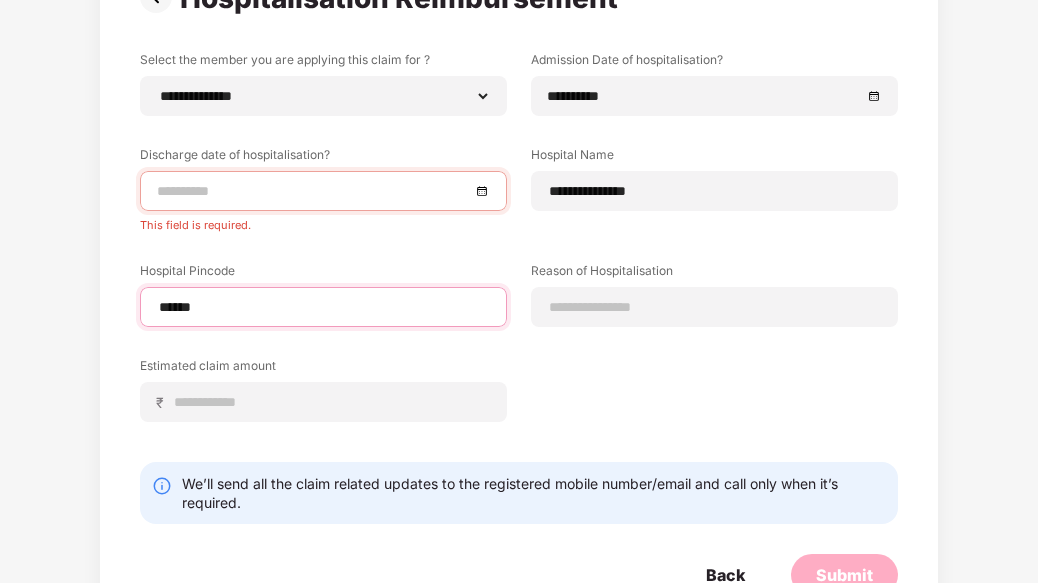 select on "**********" 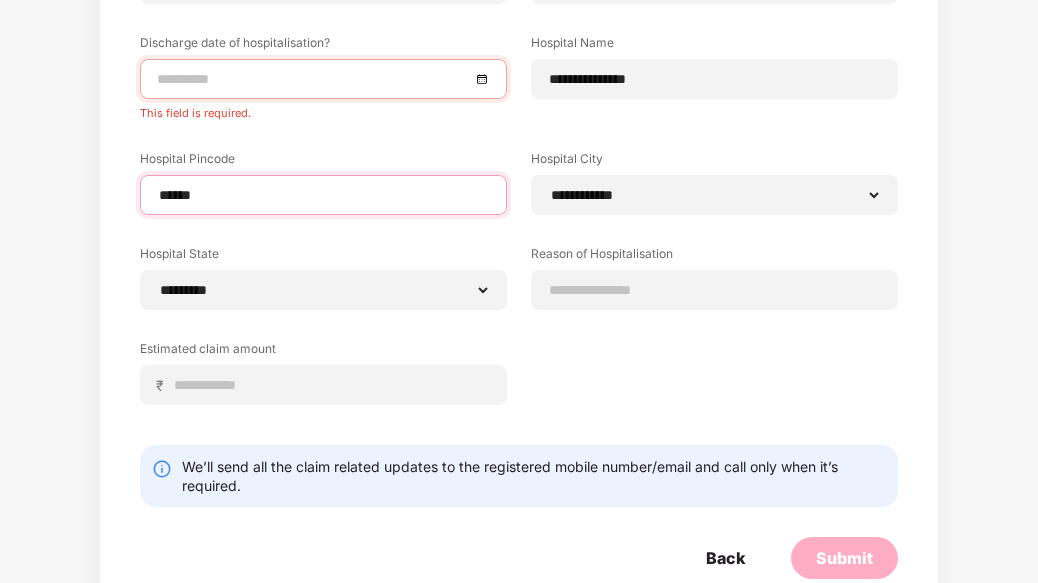 scroll, scrollTop: 349, scrollLeft: 0, axis: vertical 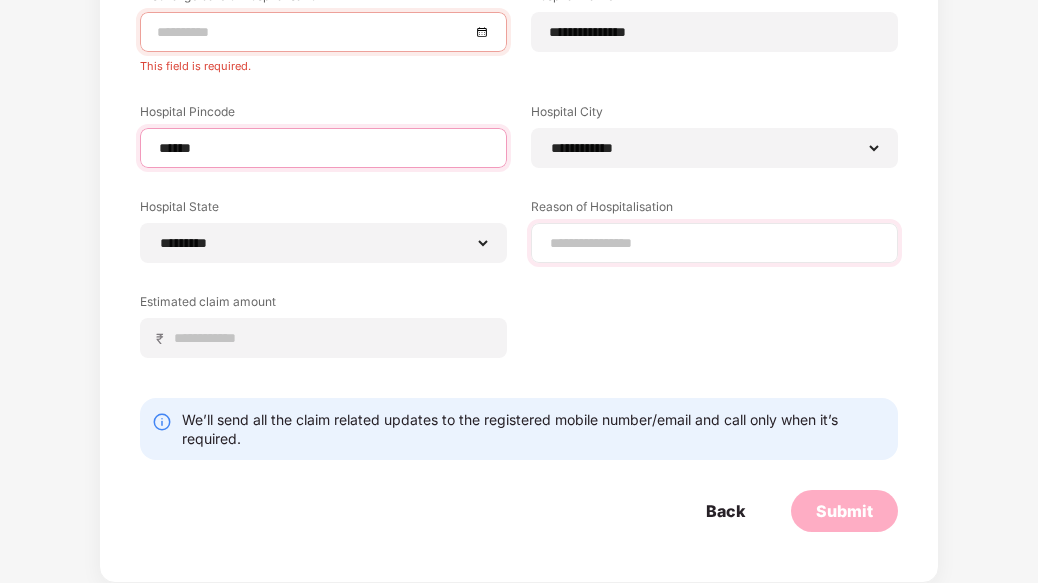 type on "******" 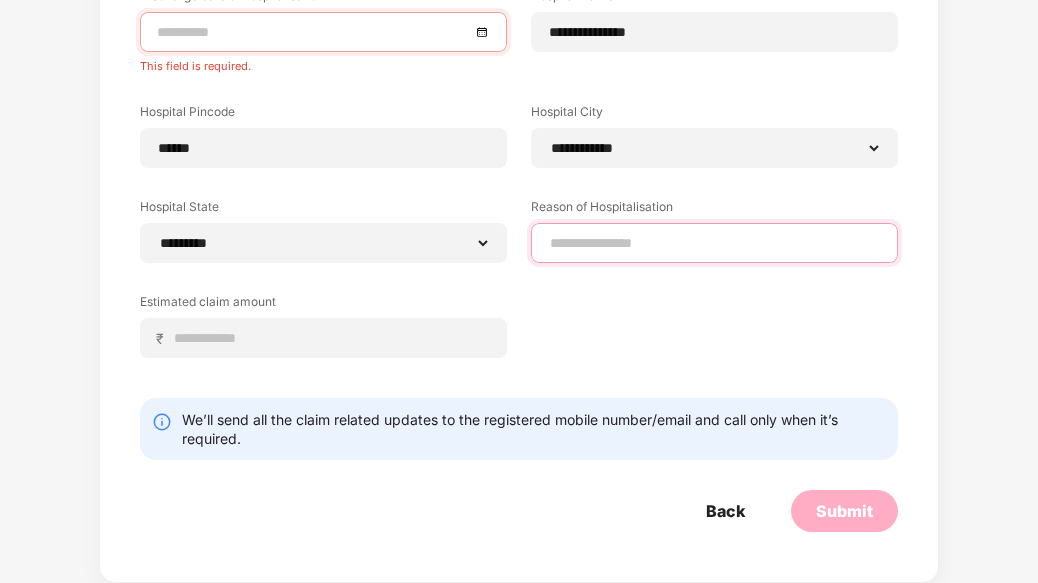 click at bounding box center [714, 243] 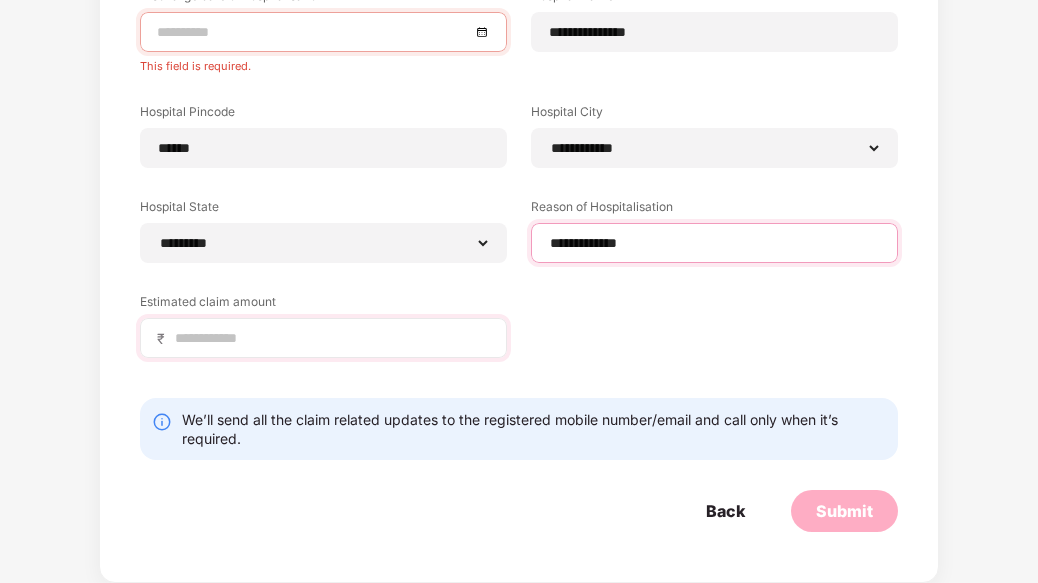 type on "**********" 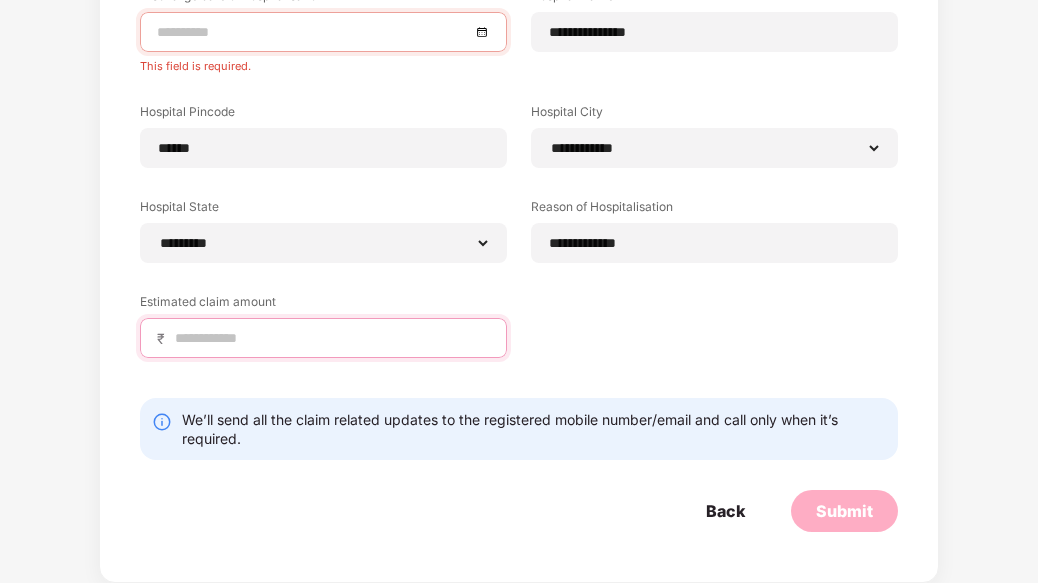 click at bounding box center [331, 338] 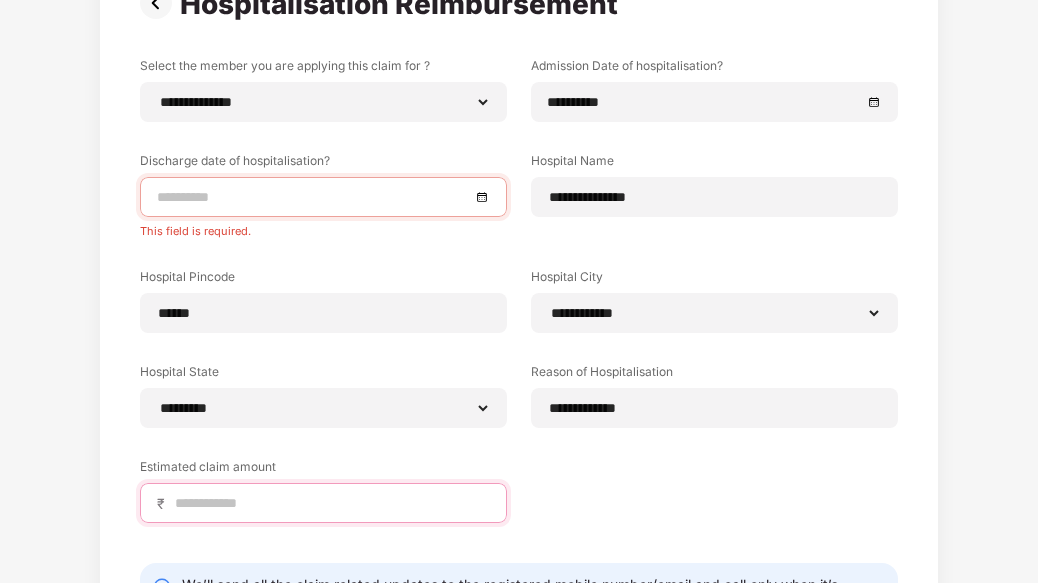 scroll, scrollTop: 165, scrollLeft: 0, axis: vertical 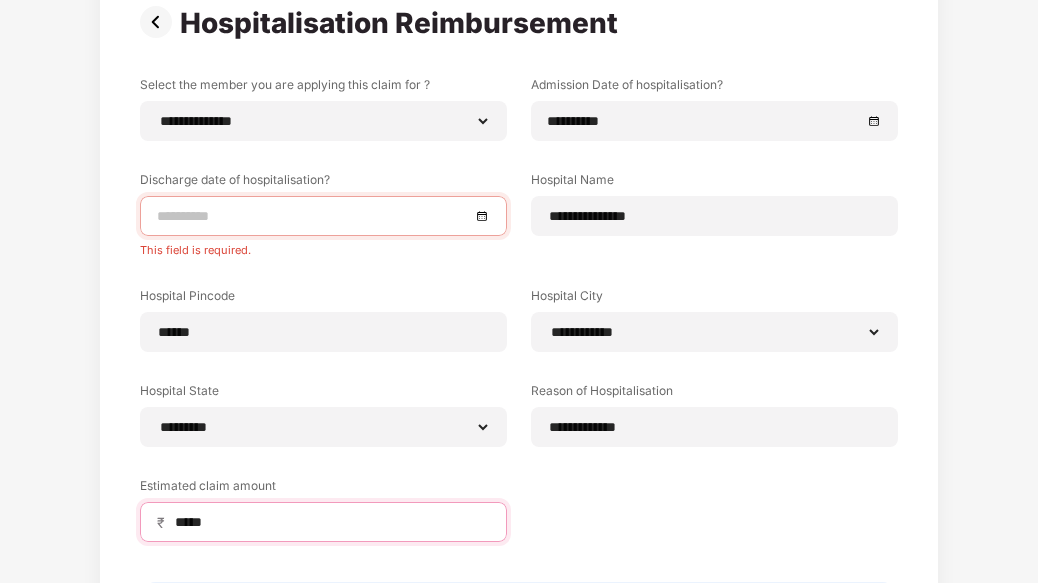 type on "*****" 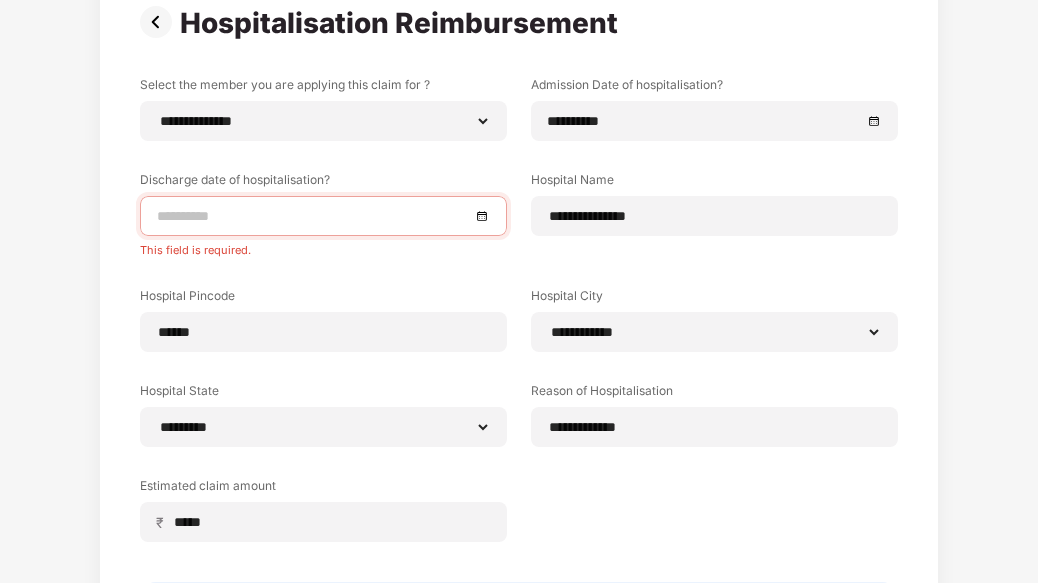 click at bounding box center [323, 216] 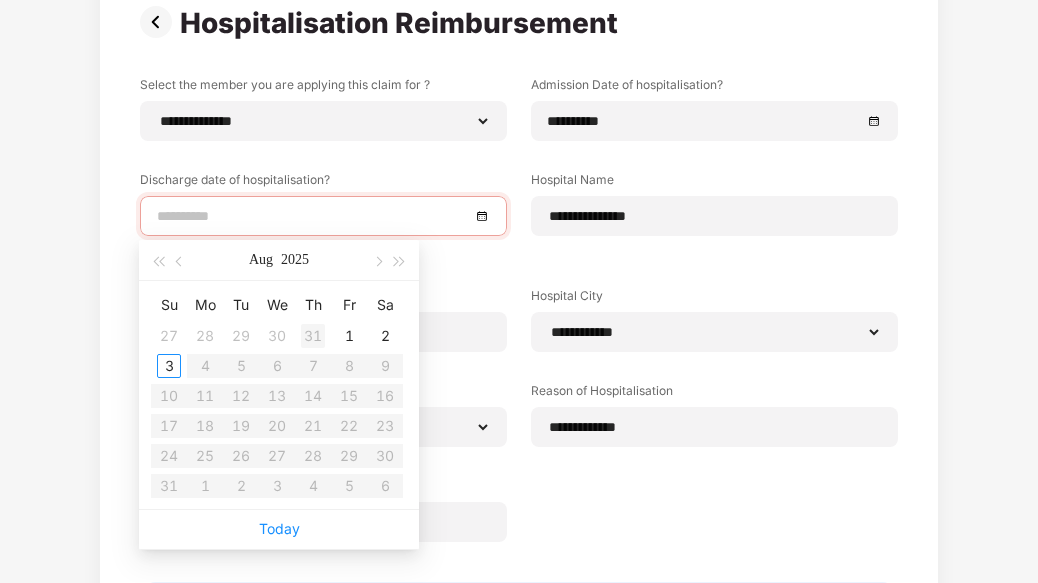 type on "**********" 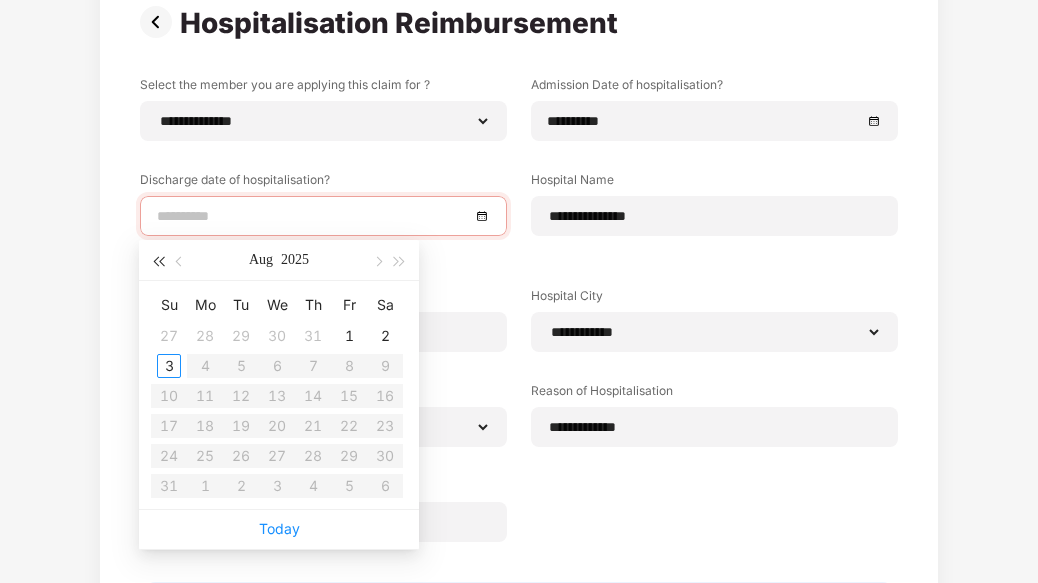 type on "**********" 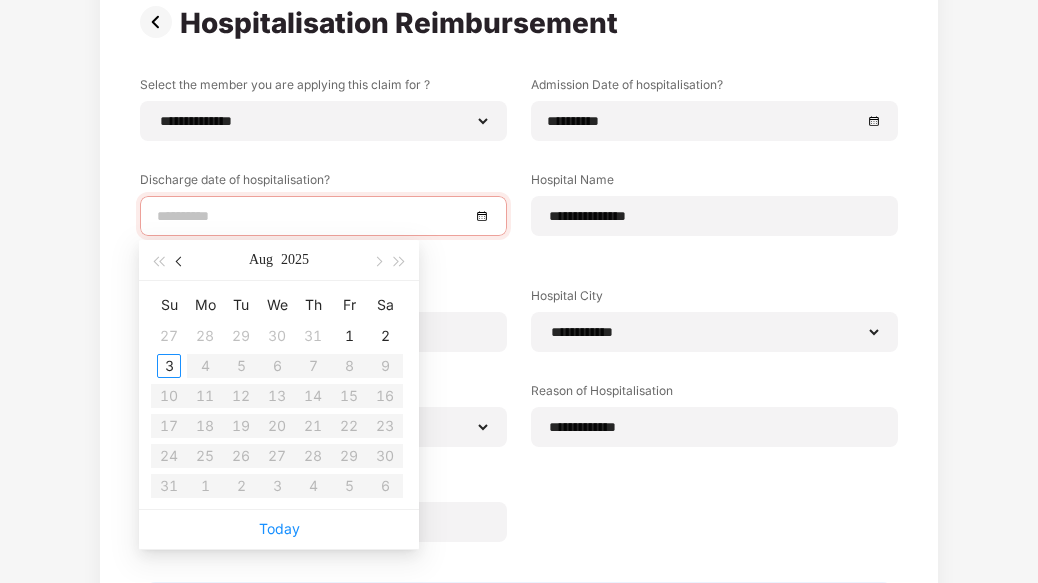 click at bounding box center (181, 262) 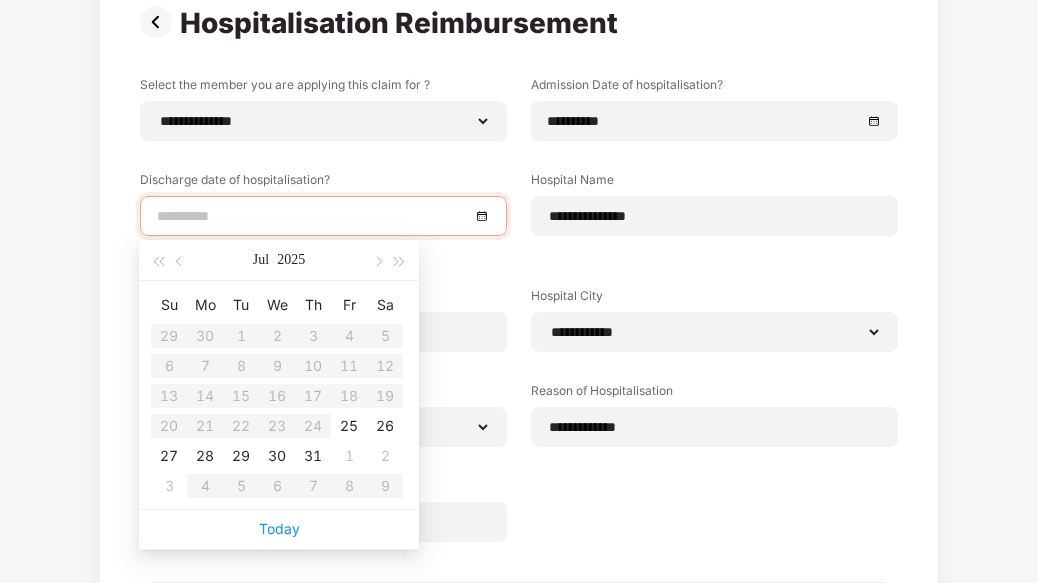 type on "**********" 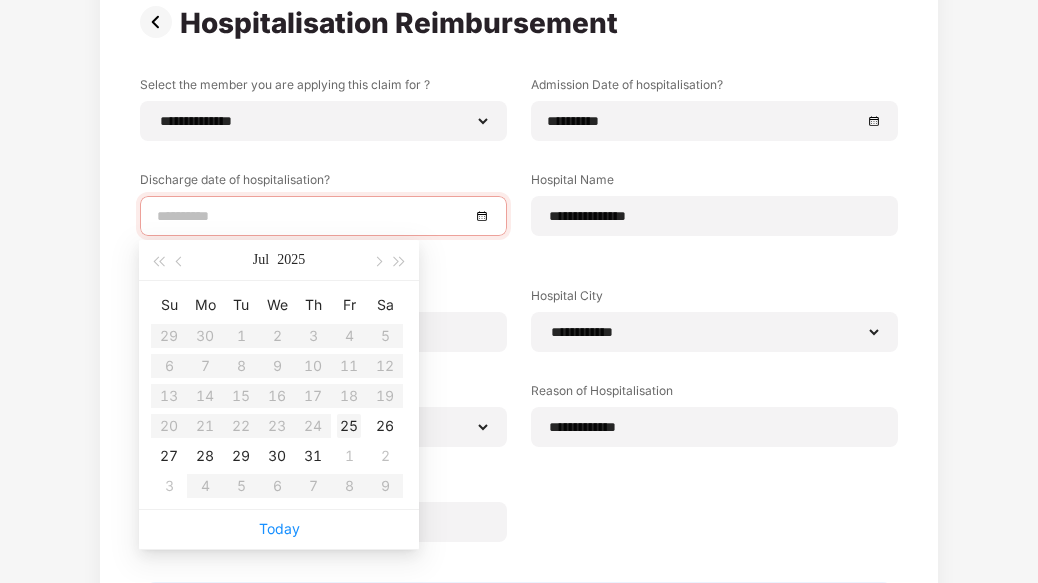 type on "**********" 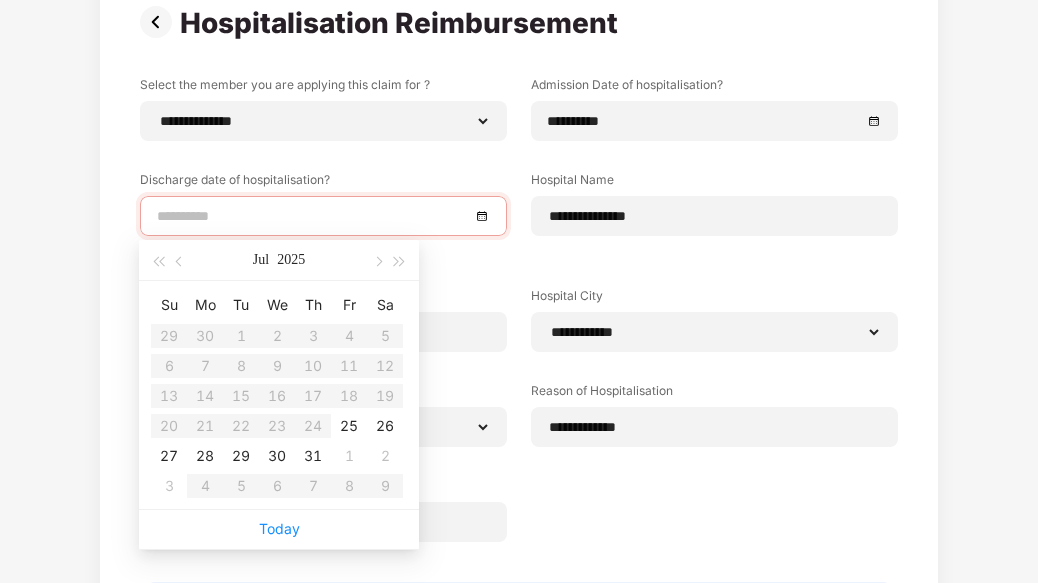 type on "**********" 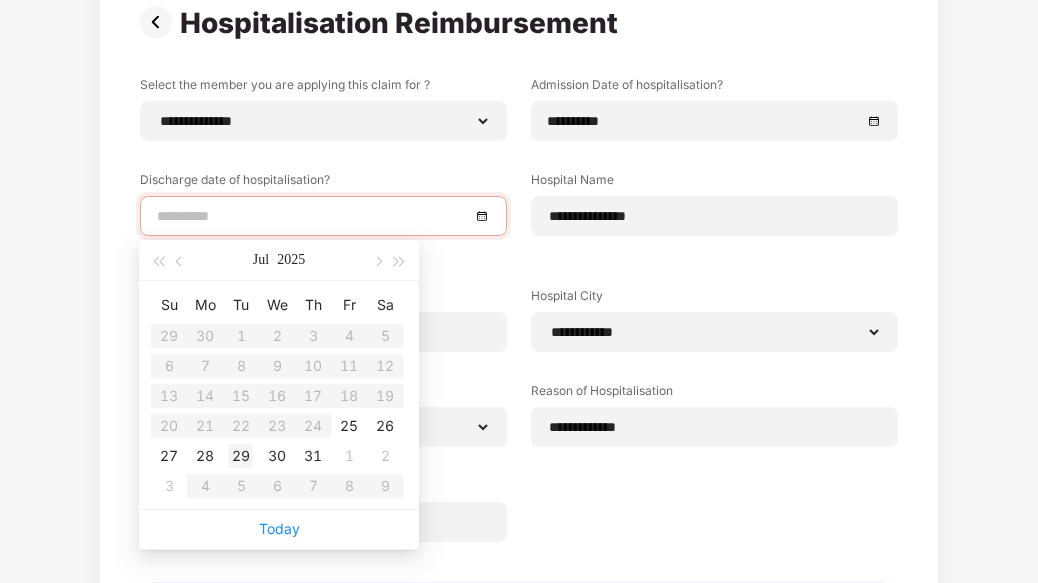 type on "**********" 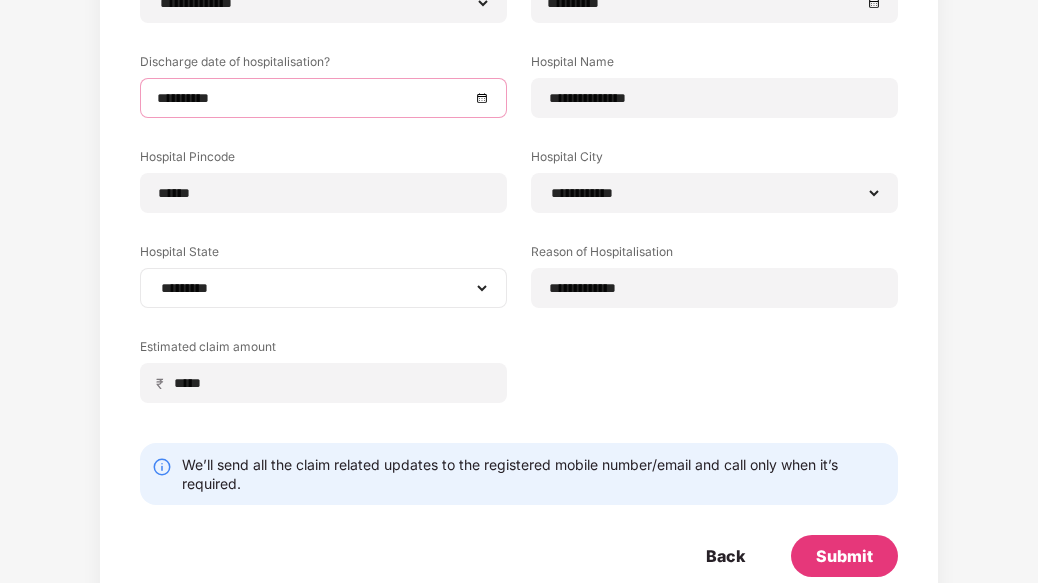 scroll, scrollTop: 328, scrollLeft: 0, axis: vertical 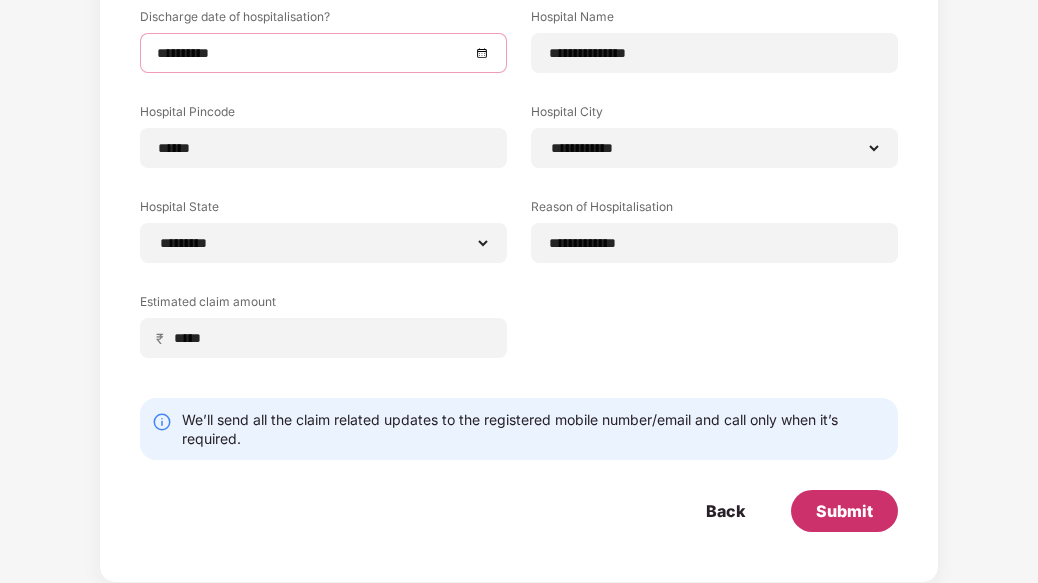 click on "Submit" at bounding box center [844, 511] 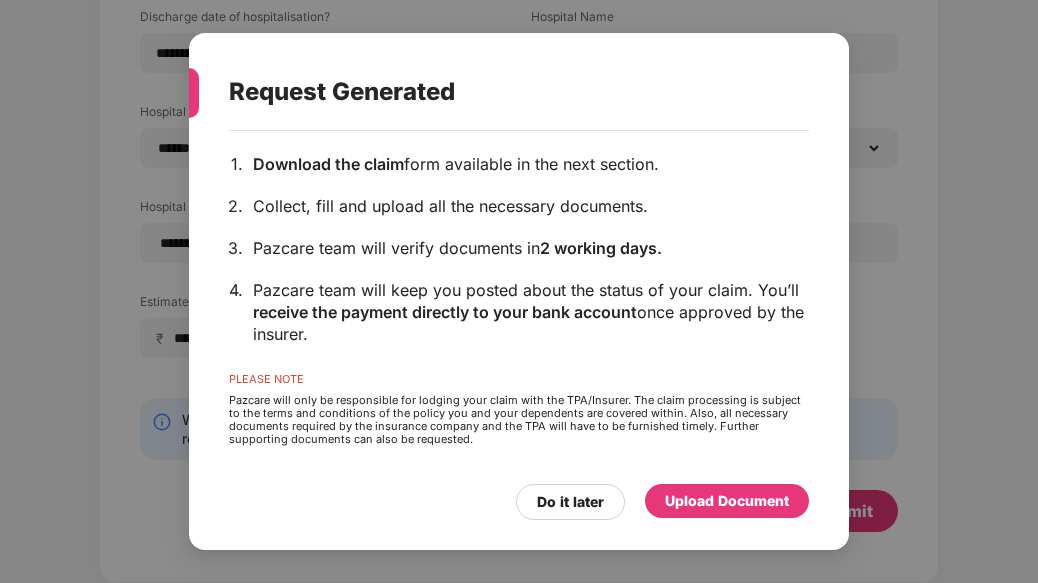 scroll, scrollTop: 0, scrollLeft: 0, axis: both 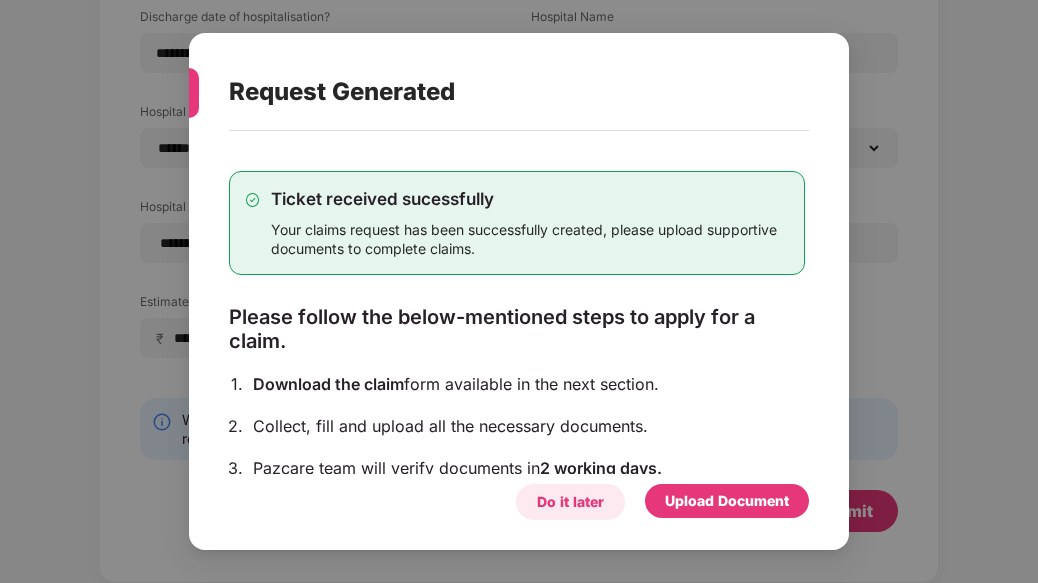 click on "Do it later" at bounding box center (570, 502) 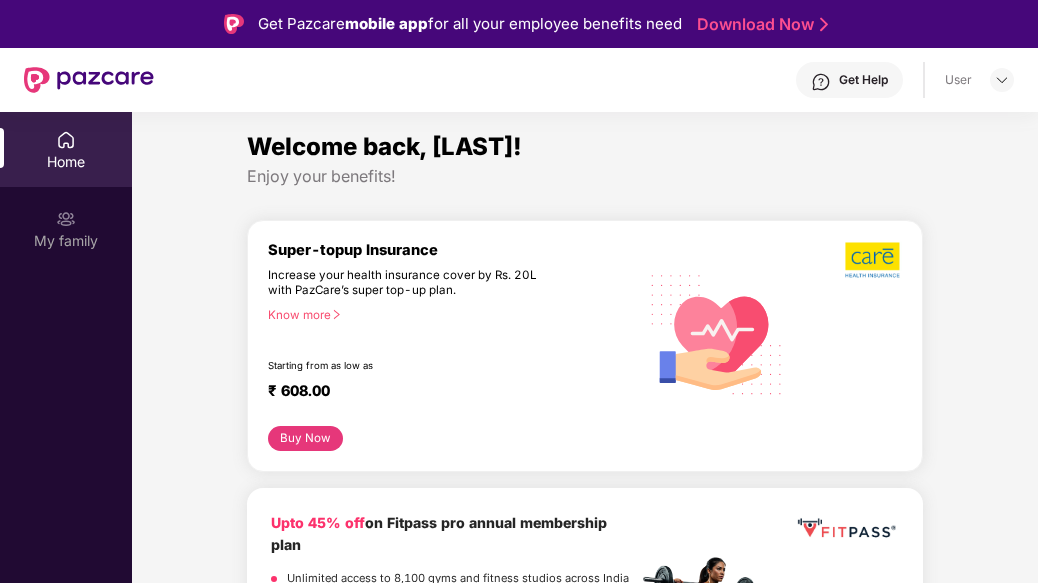 scroll, scrollTop: 0, scrollLeft: 0, axis: both 